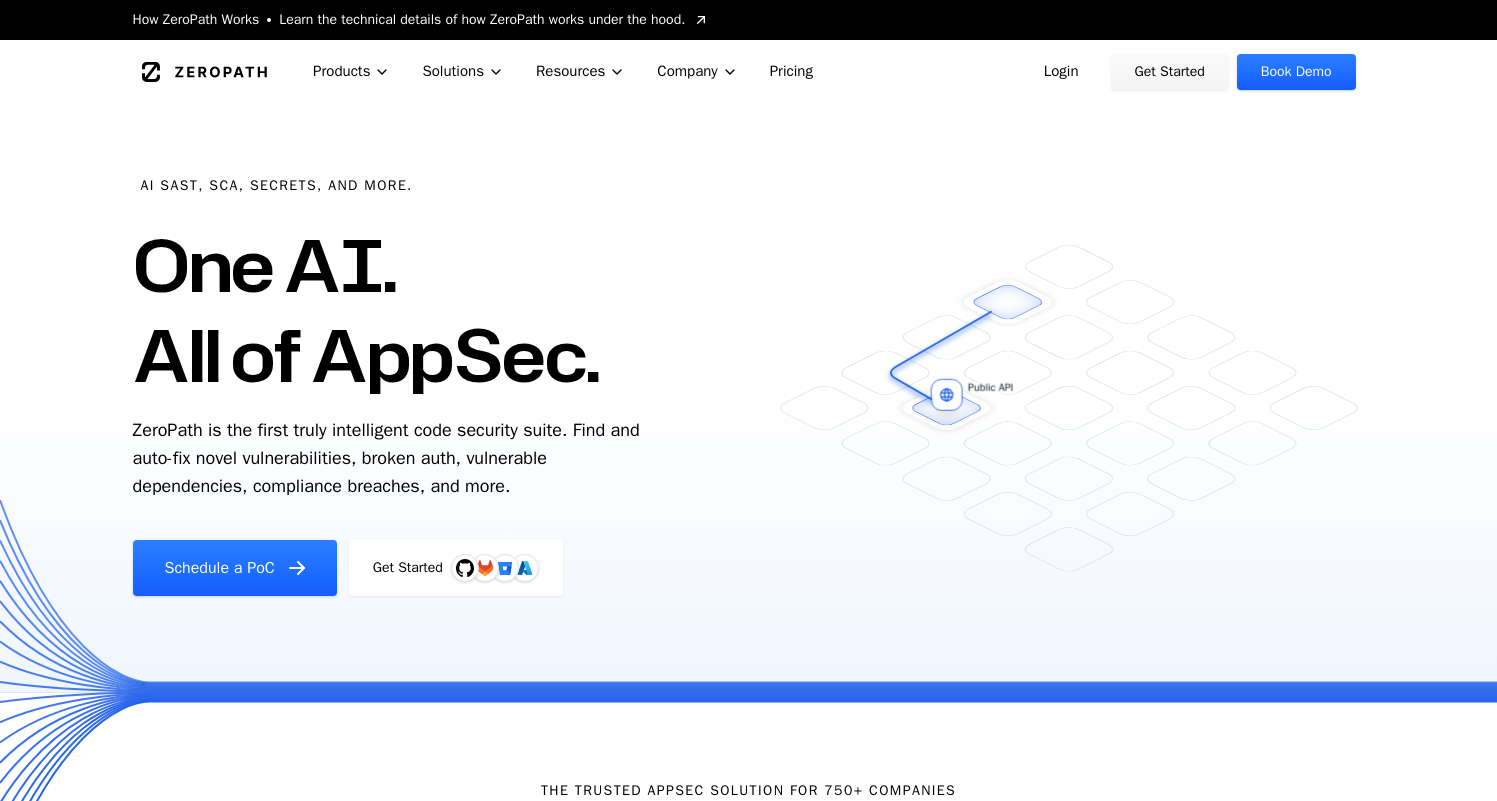 scroll, scrollTop: 0, scrollLeft: 0, axis: both 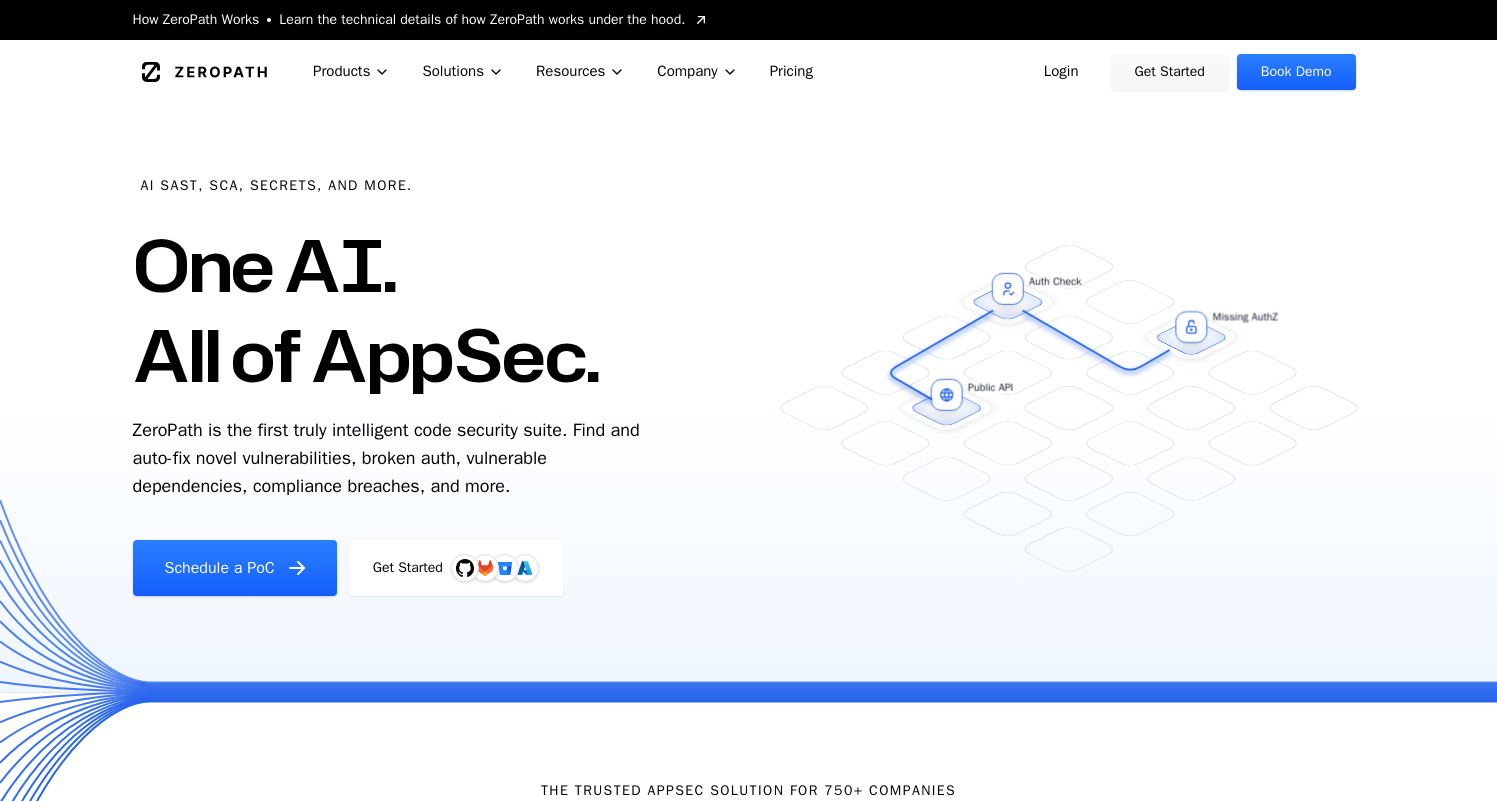 click on "Login" at bounding box center [1061, 72] 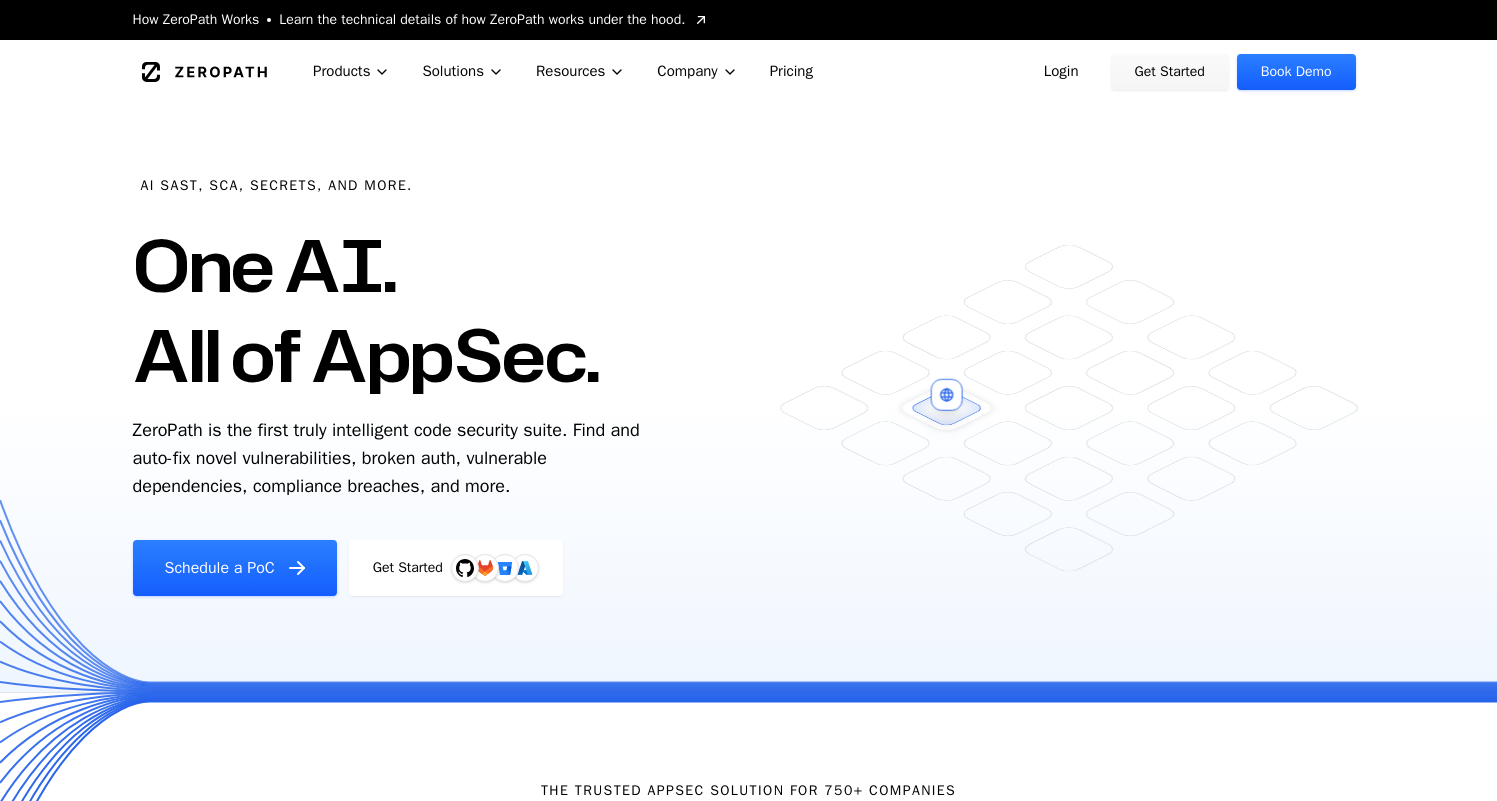 scroll, scrollTop: 0, scrollLeft: 0, axis: both 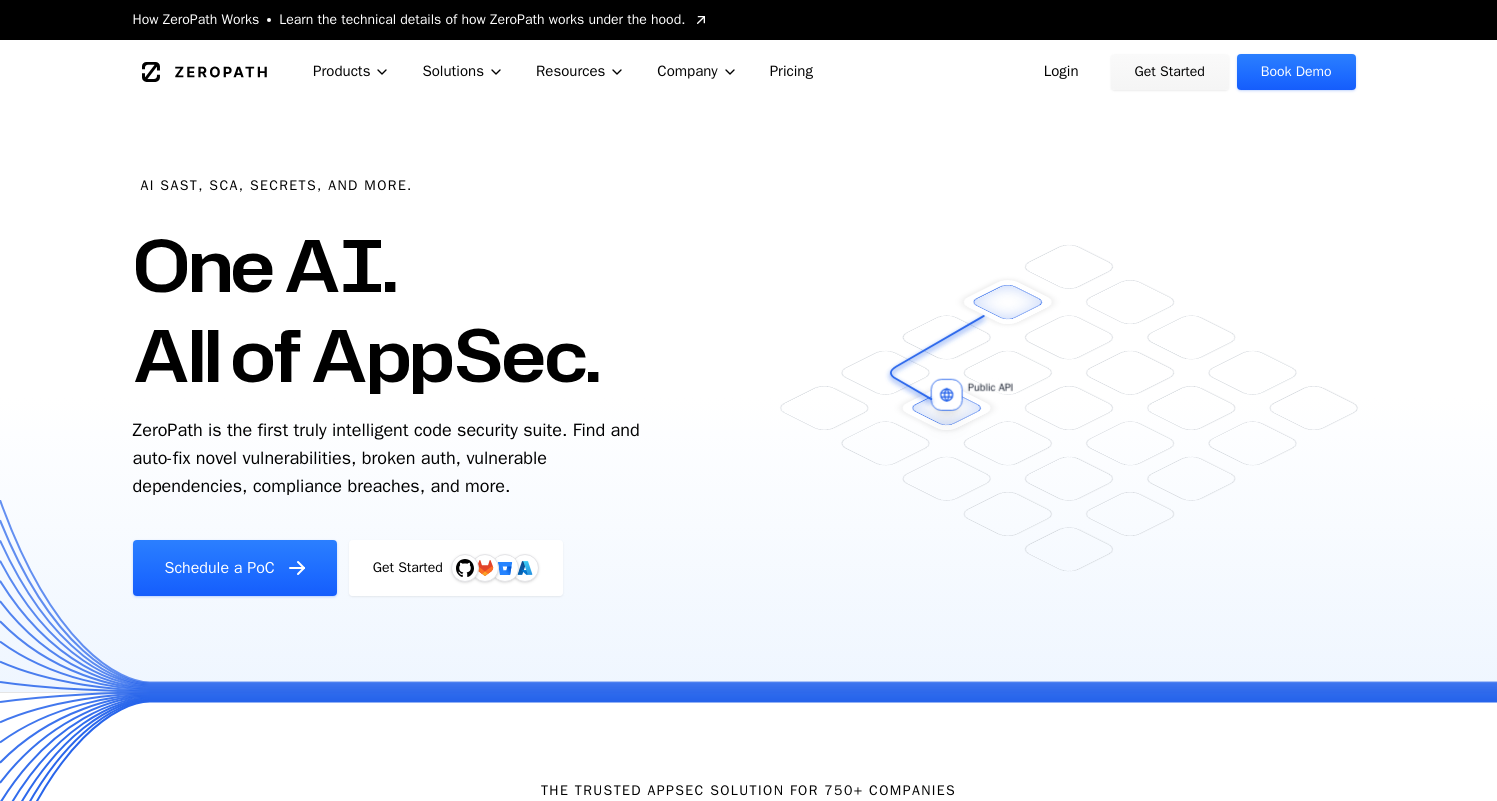 click on "Schedule a PoC" at bounding box center (235, 568) 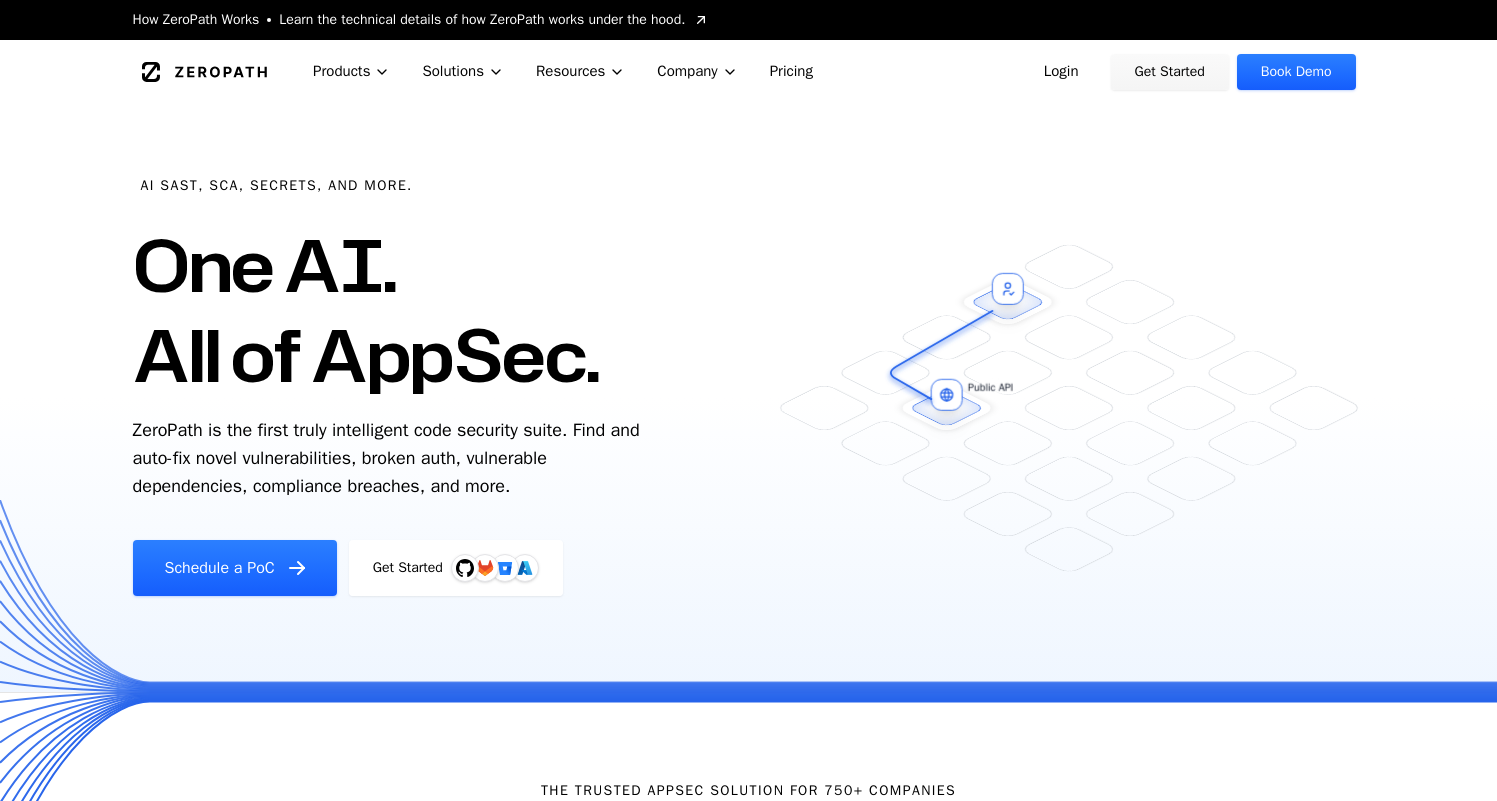 click on "Schedule a PoC" at bounding box center (235, 568) 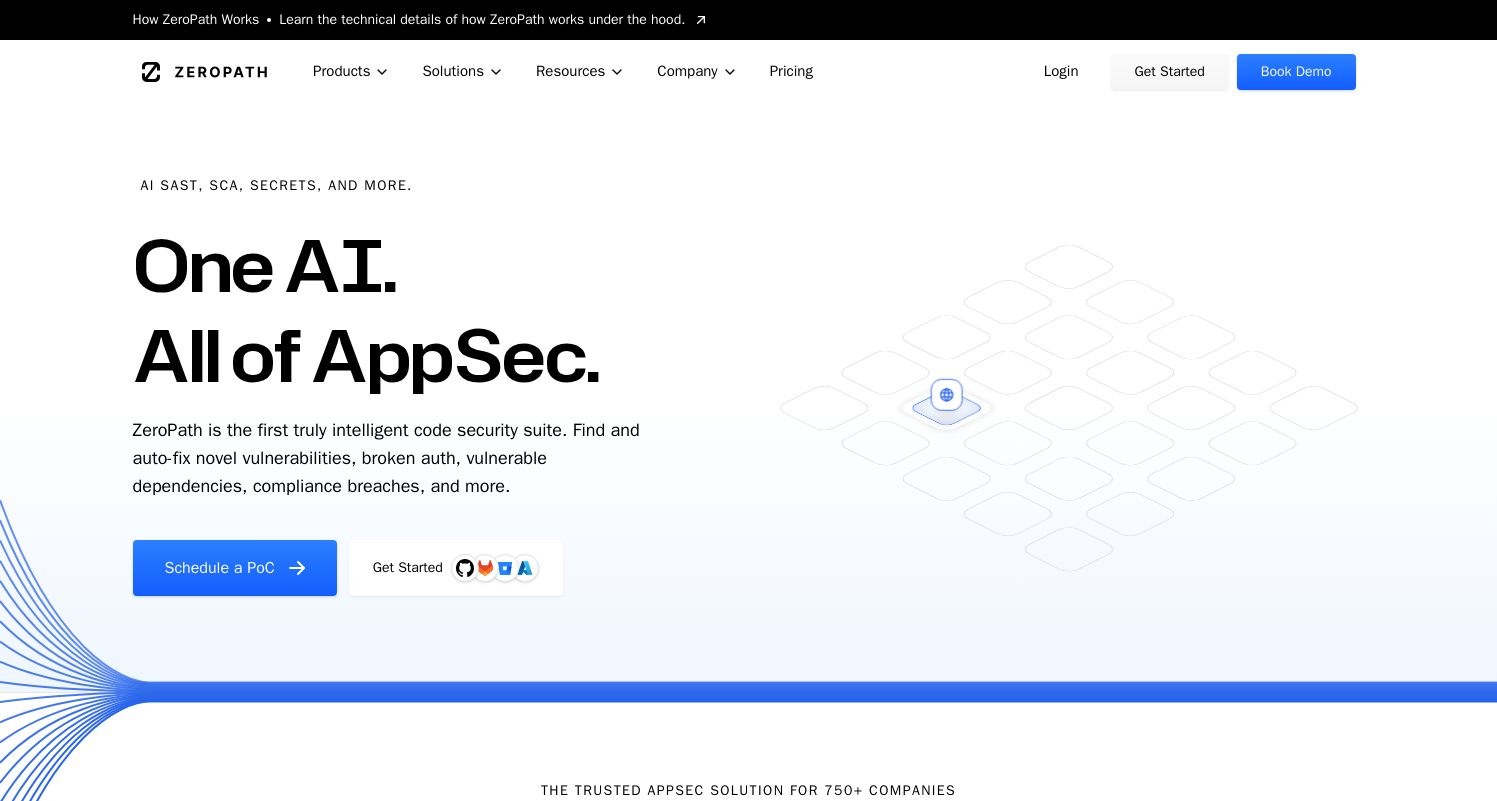 scroll, scrollTop: 0, scrollLeft: 0, axis: both 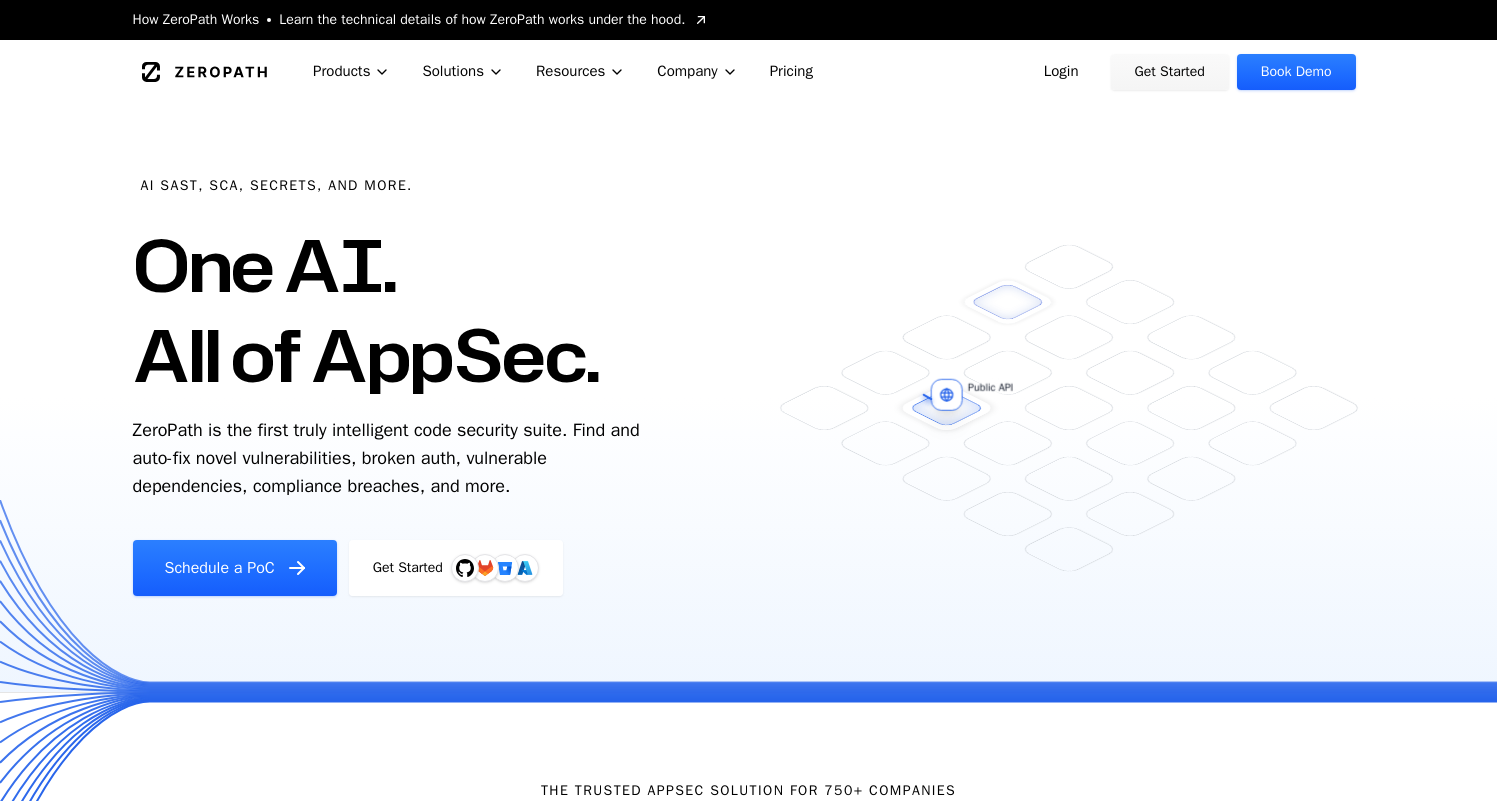 click on "Login" at bounding box center (1061, 72) 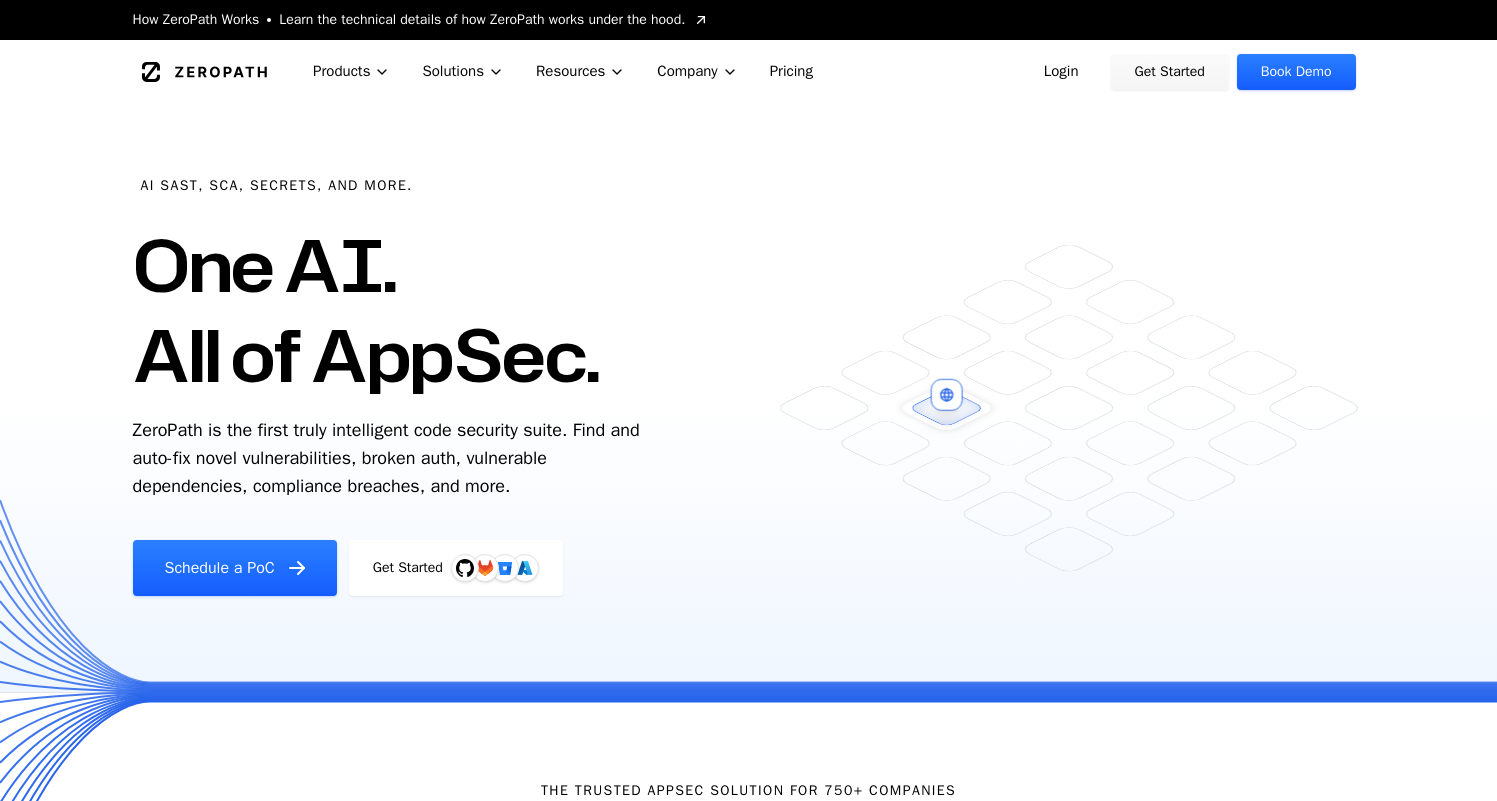 scroll, scrollTop: 0, scrollLeft: 0, axis: both 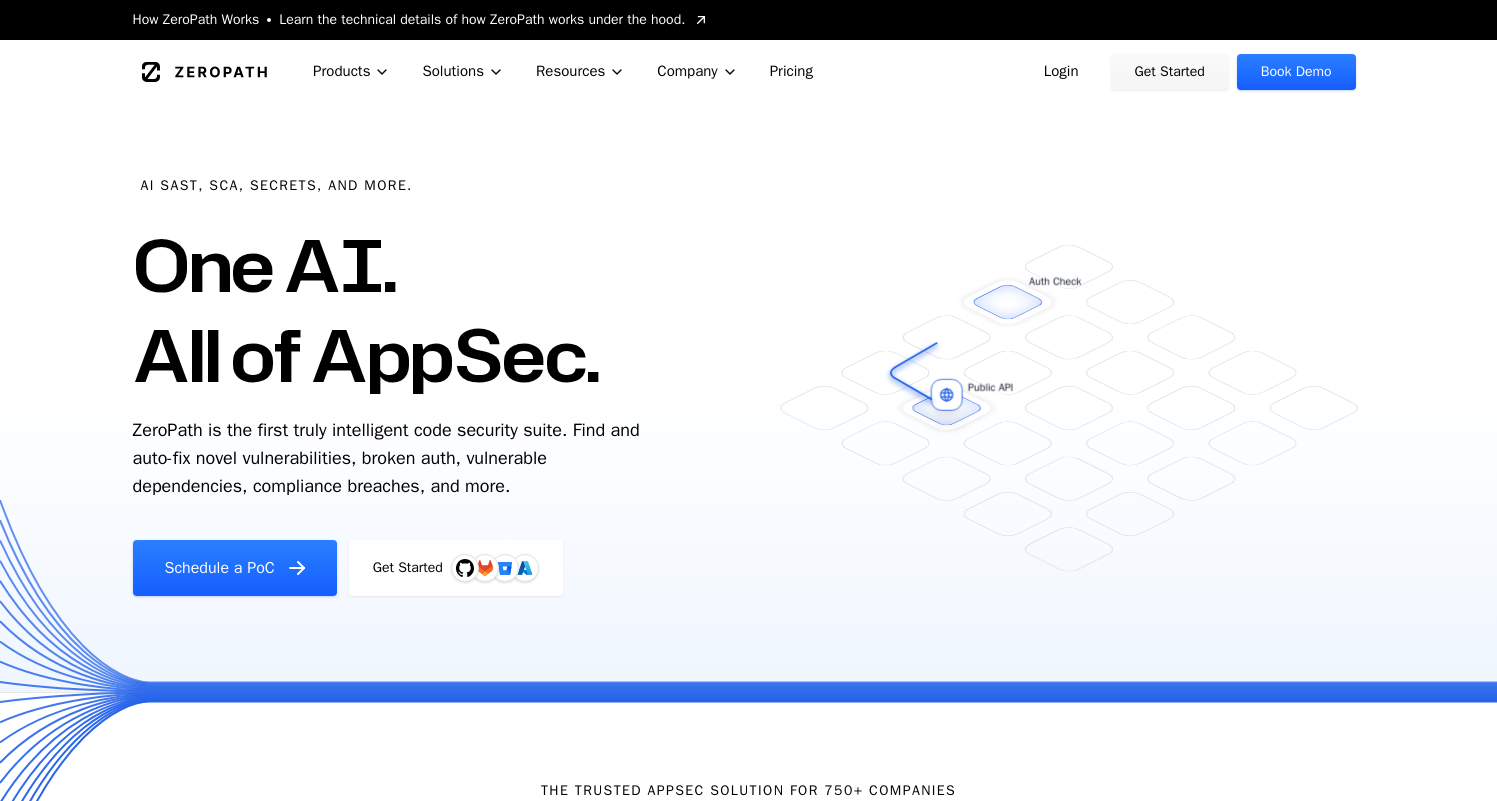 click on "Login" at bounding box center (1061, 72) 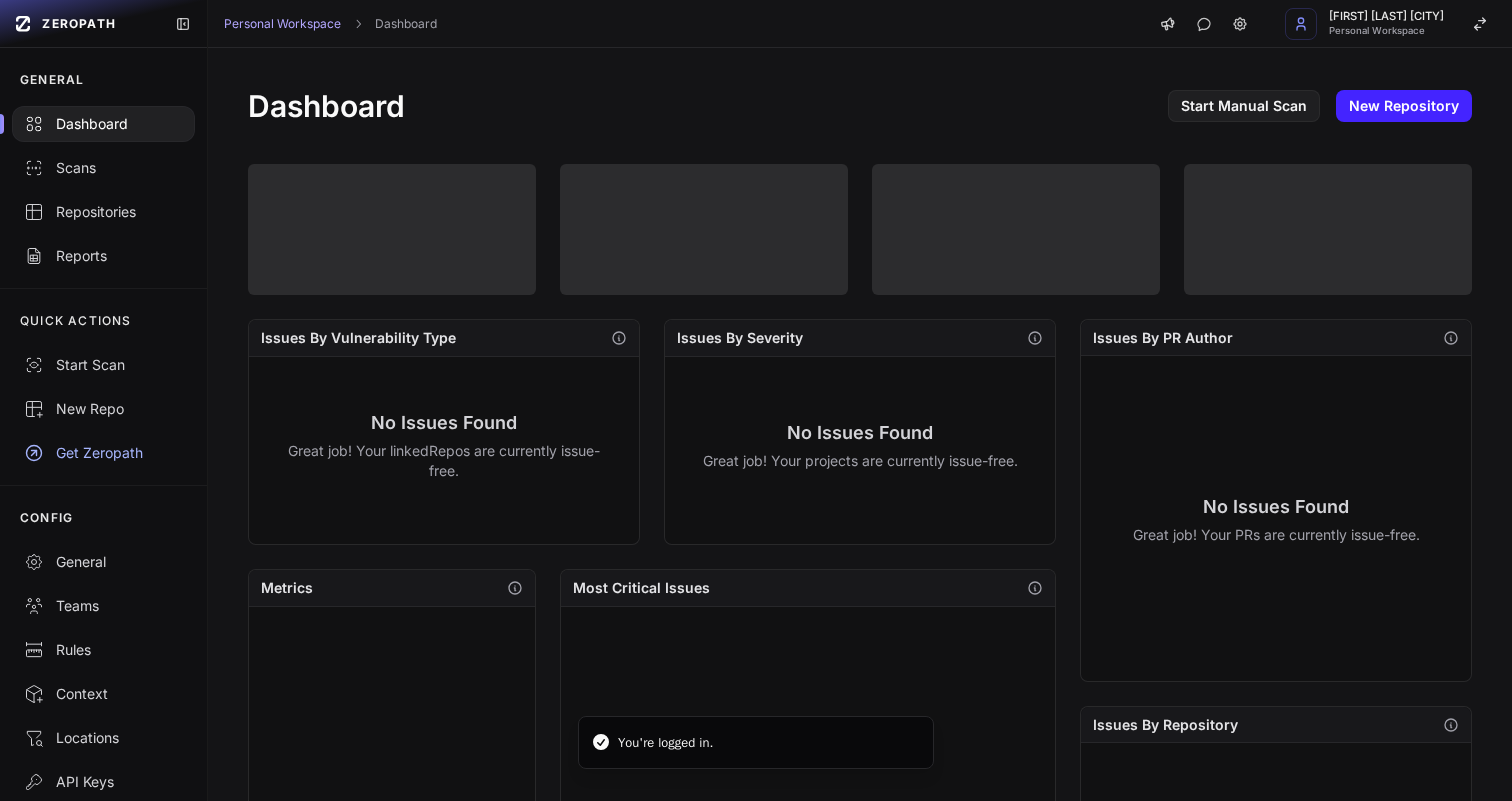scroll, scrollTop: 0, scrollLeft: 0, axis: both 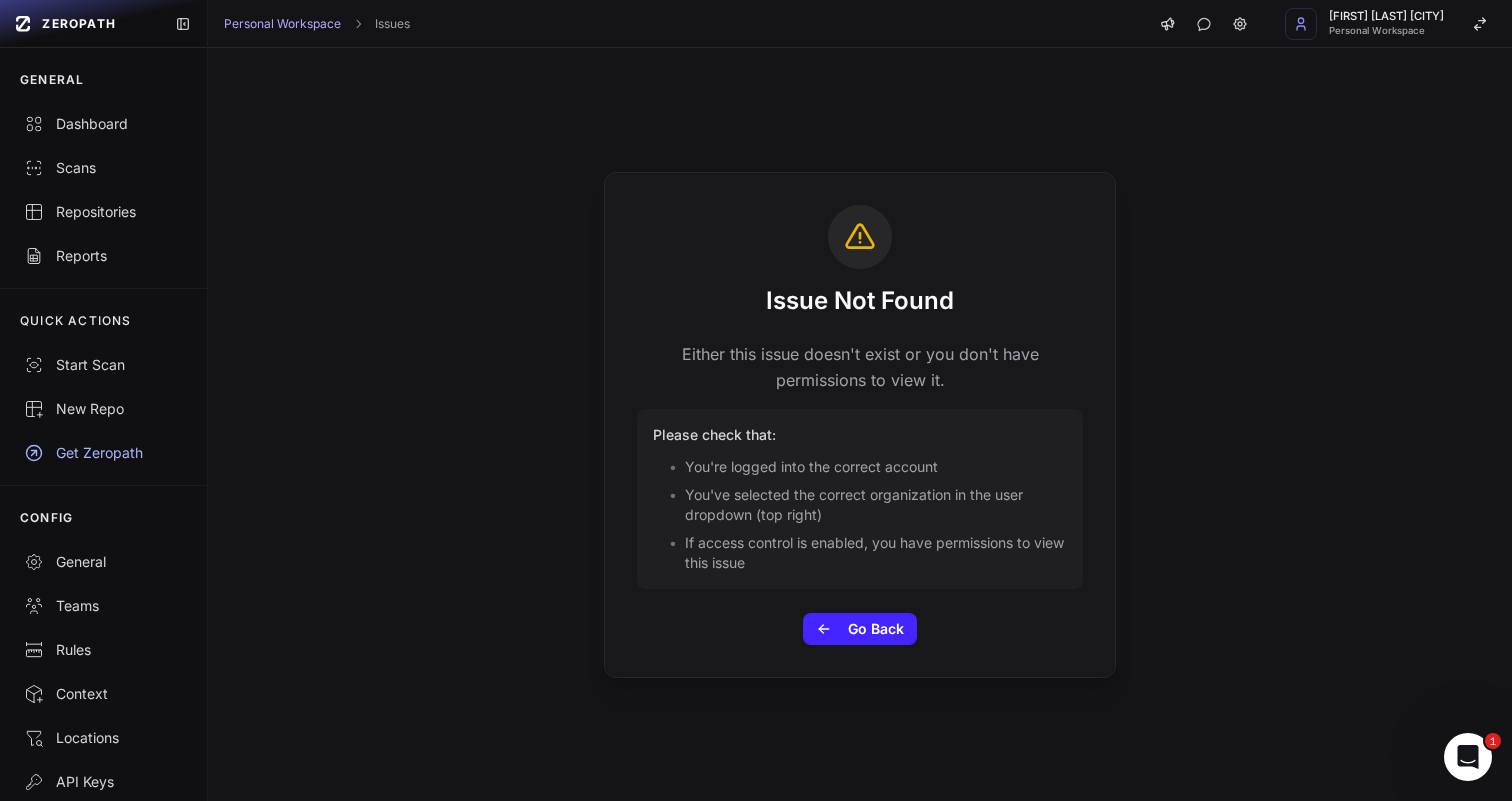 click on "Issue Not Found   Either this issue doesn't exist or you don't have permissions to view it.   Please check that:   •   You're logged into the correct account   •   You've selected the correct organization in the user dropdown (top right)   •   If access control is enabled, you have permissions to view this issue
Go Back" at bounding box center [860, 424] 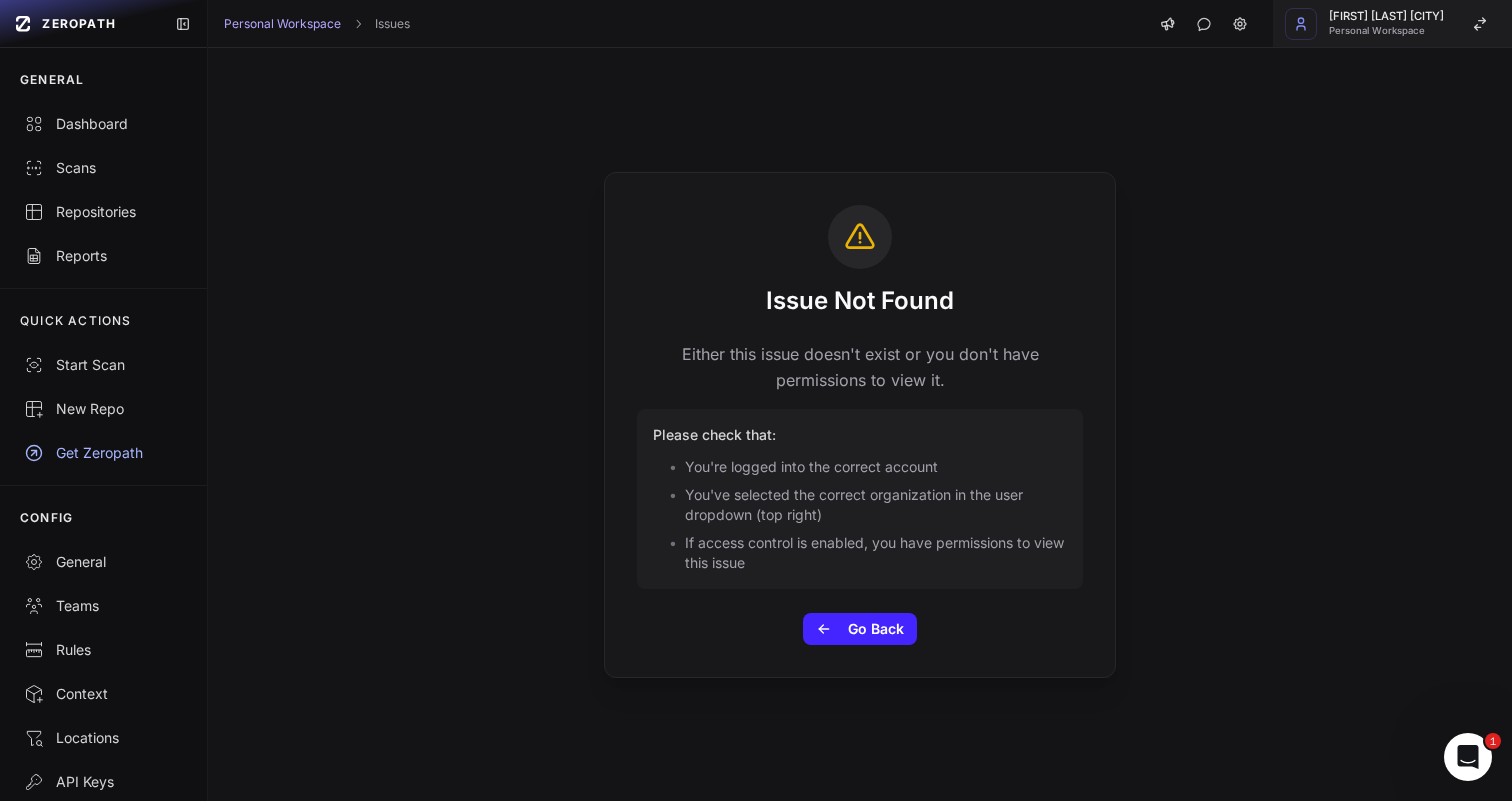 click on "Personal Workspace" at bounding box center [1386, 31] 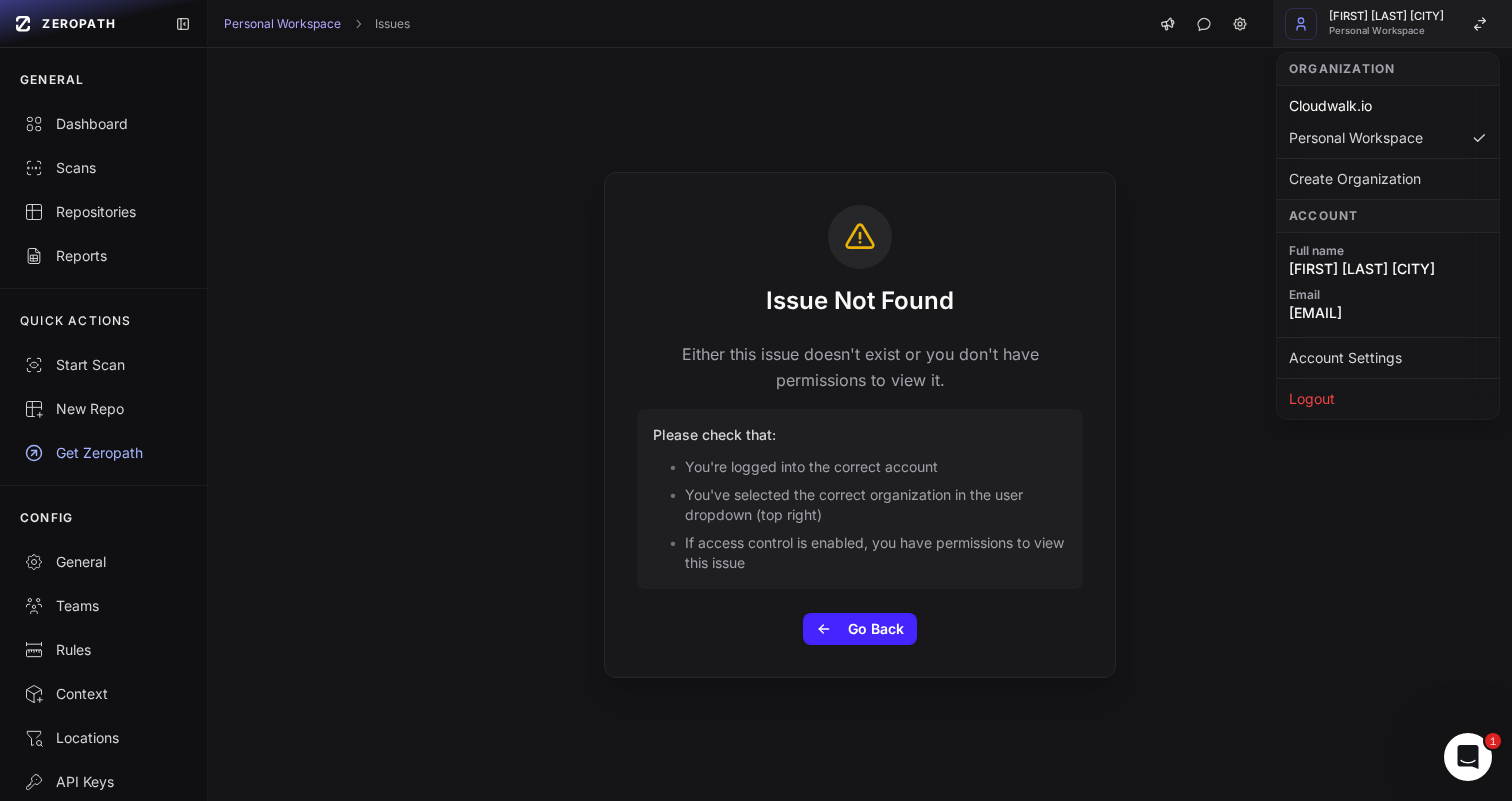 click 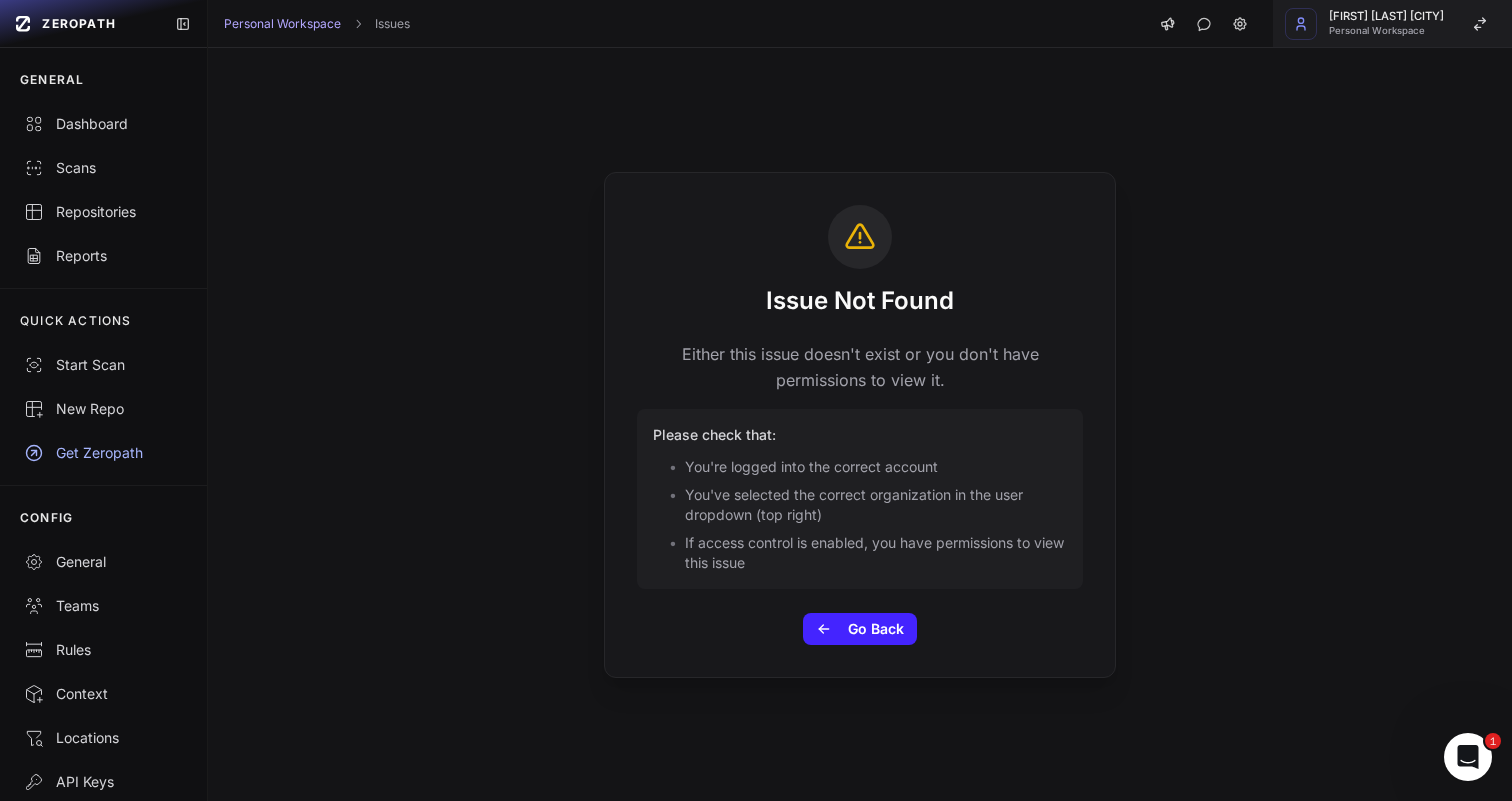 click 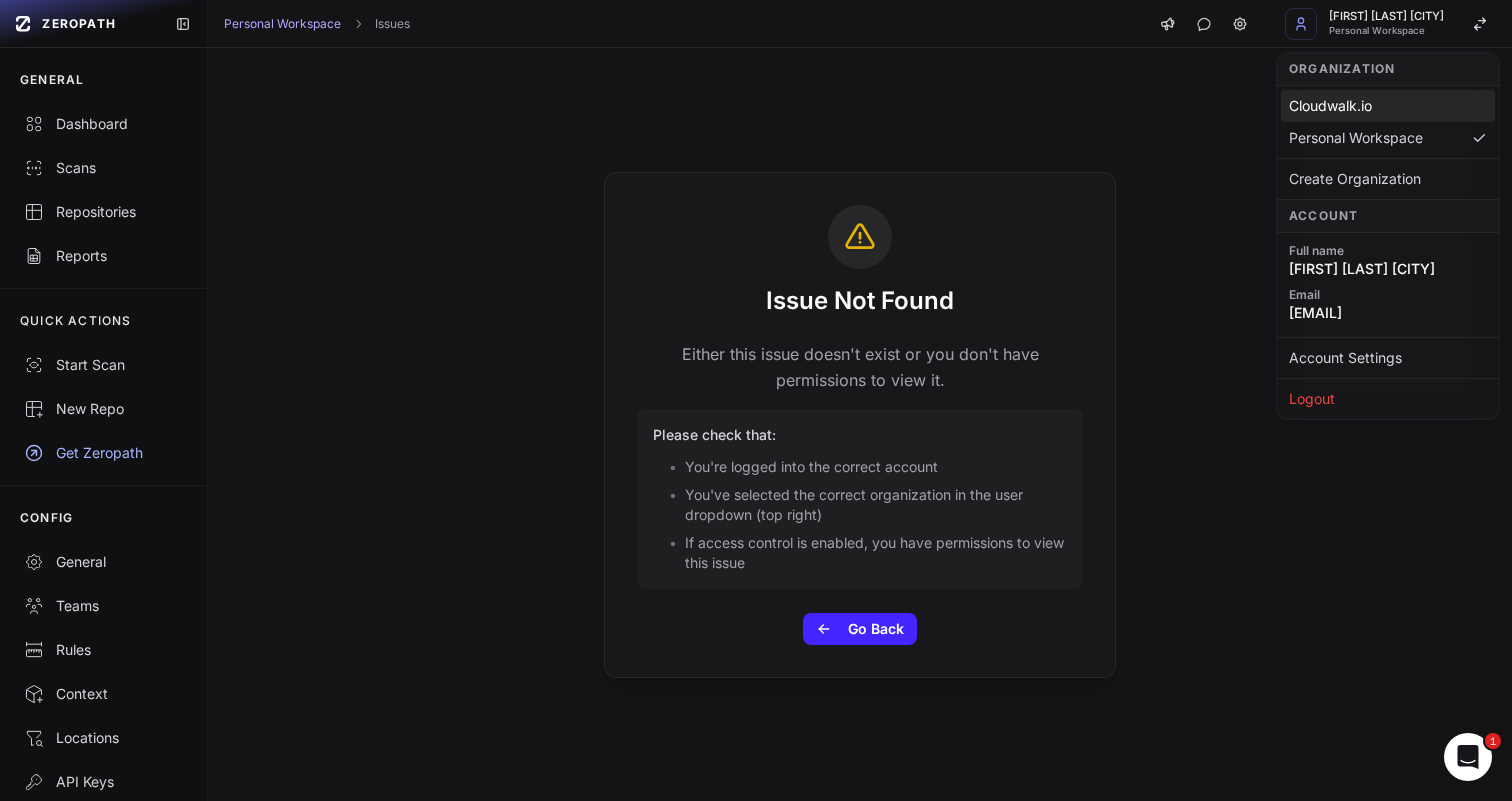 click on "Cloudwalk.io" at bounding box center [1388, 106] 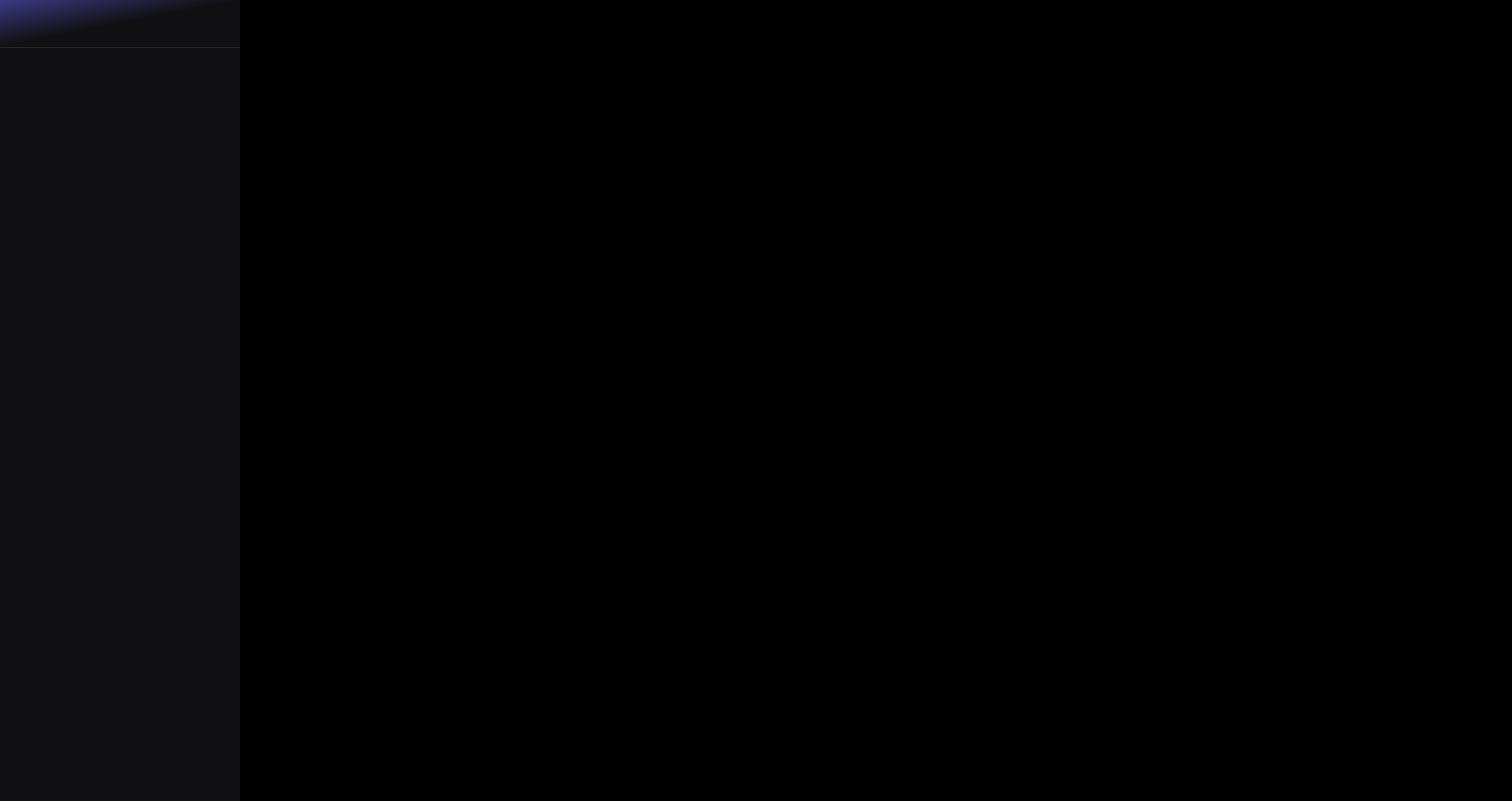 scroll, scrollTop: 0, scrollLeft: 0, axis: both 